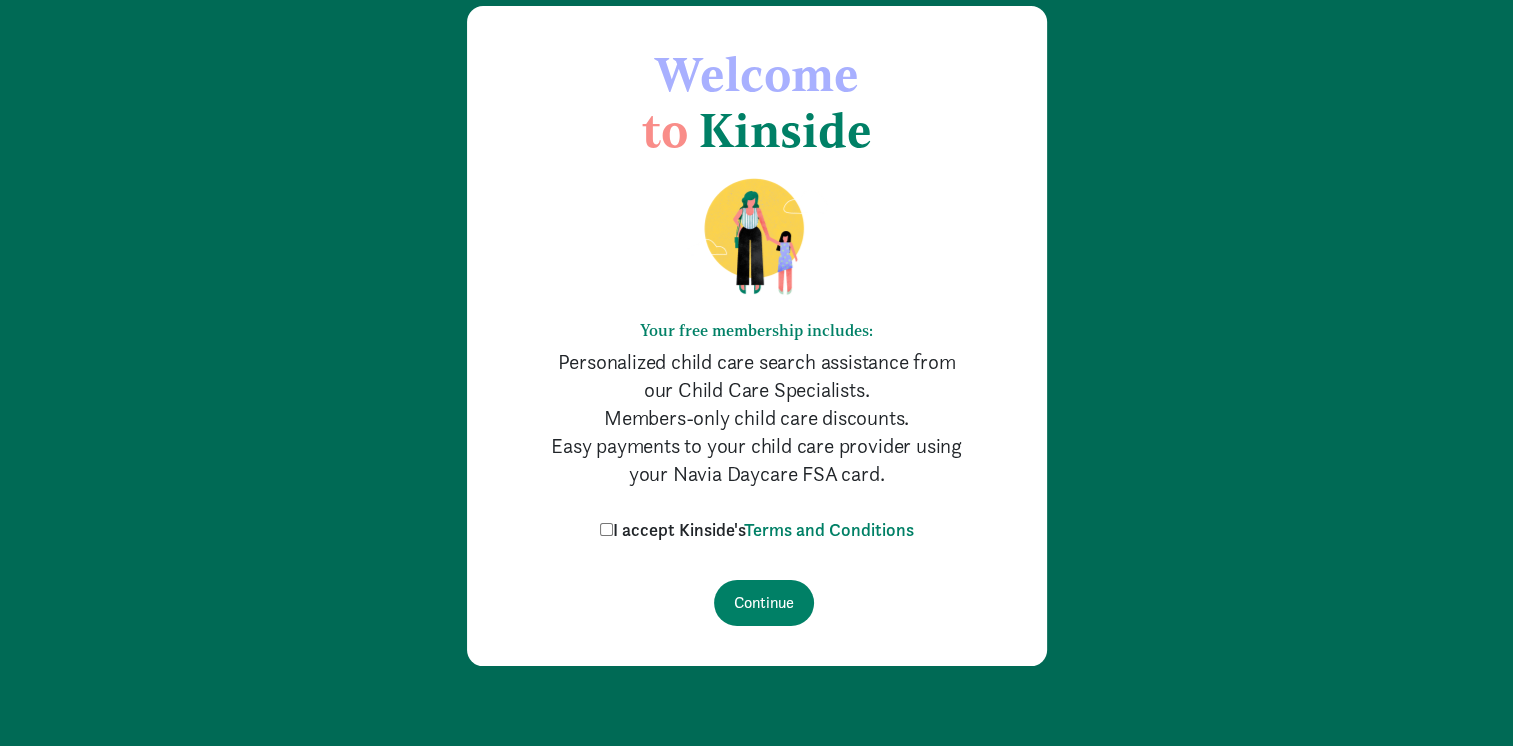 scroll, scrollTop: 99, scrollLeft: 0, axis: vertical 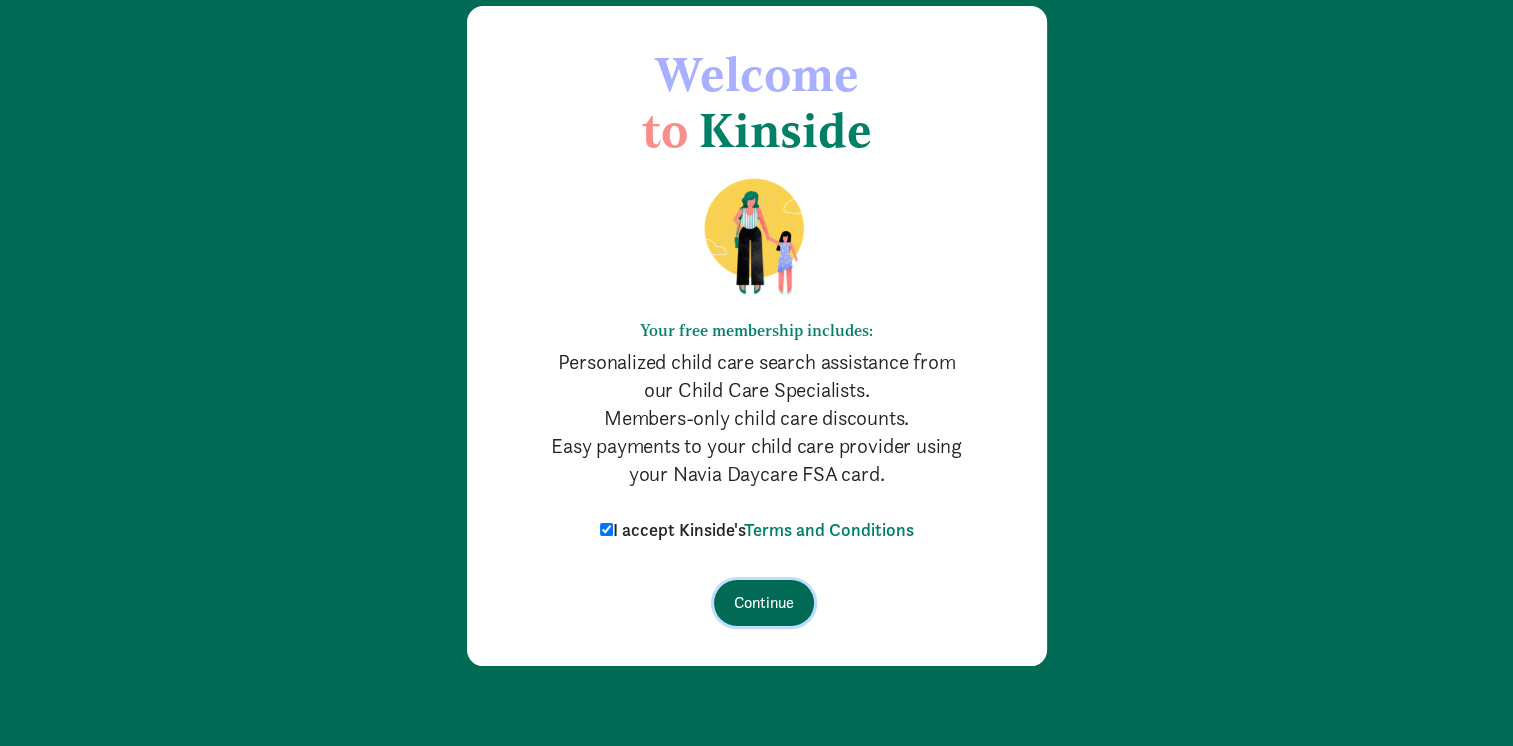 click on "Continue" at bounding box center [764, 603] 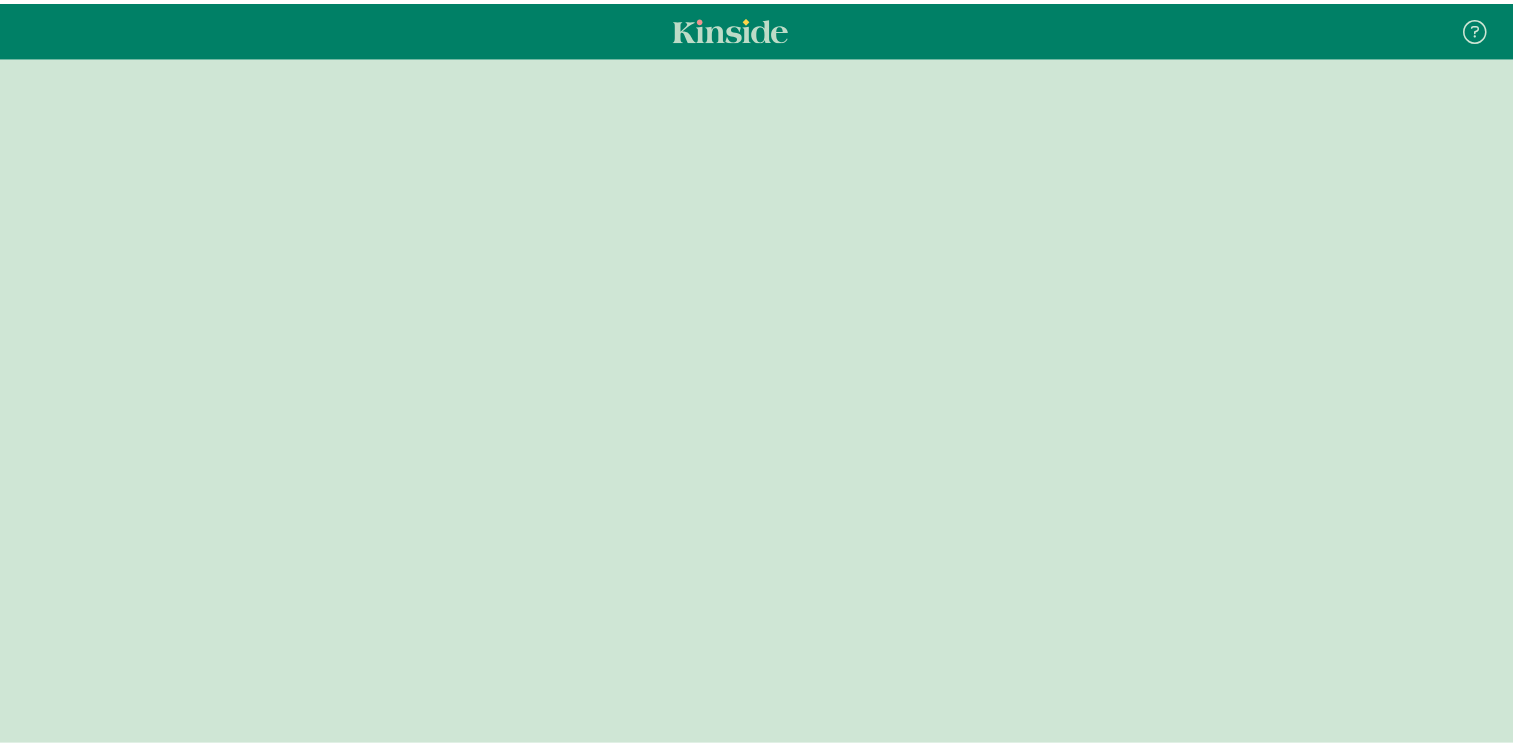 scroll, scrollTop: 0, scrollLeft: 0, axis: both 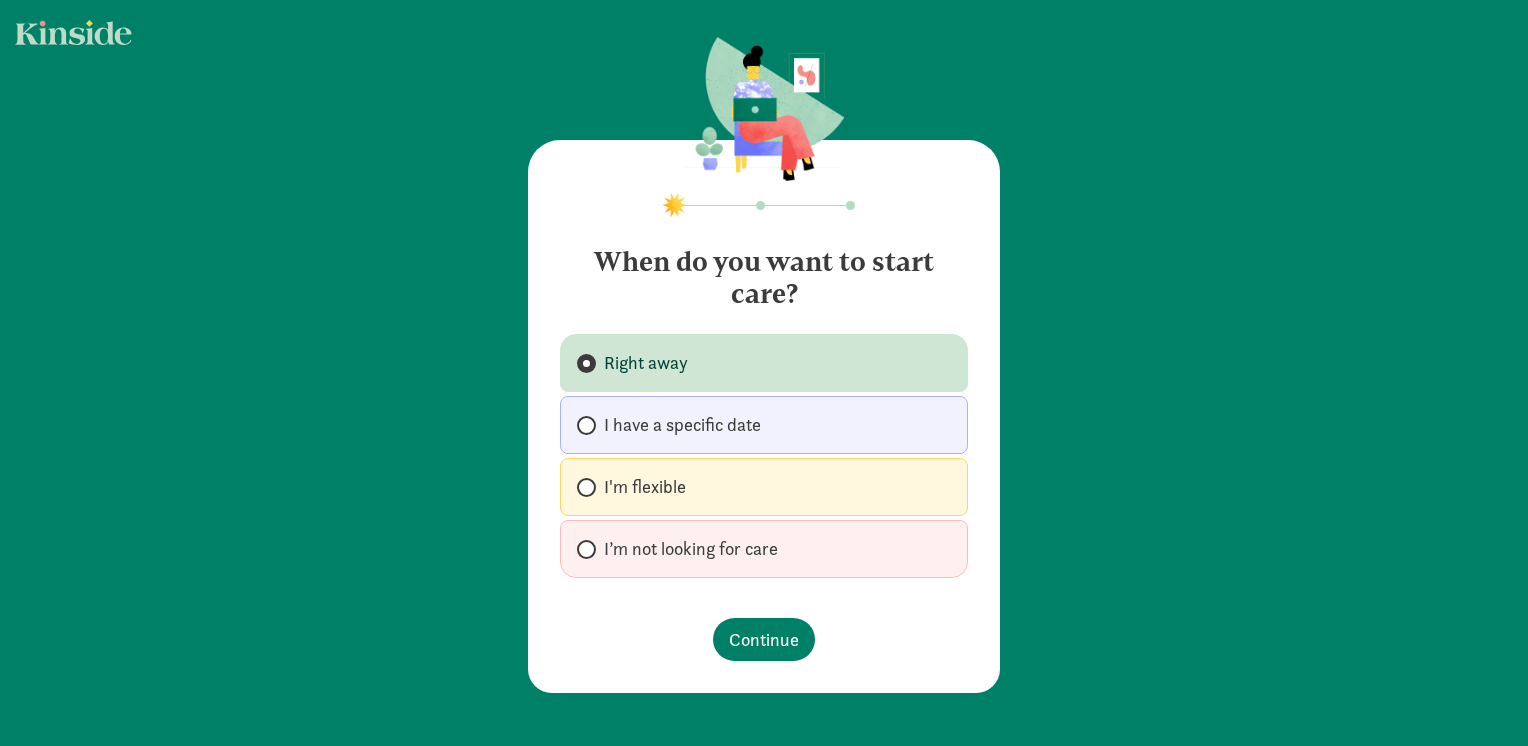 click on "I'm flexible" at bounding box center (764, 487) 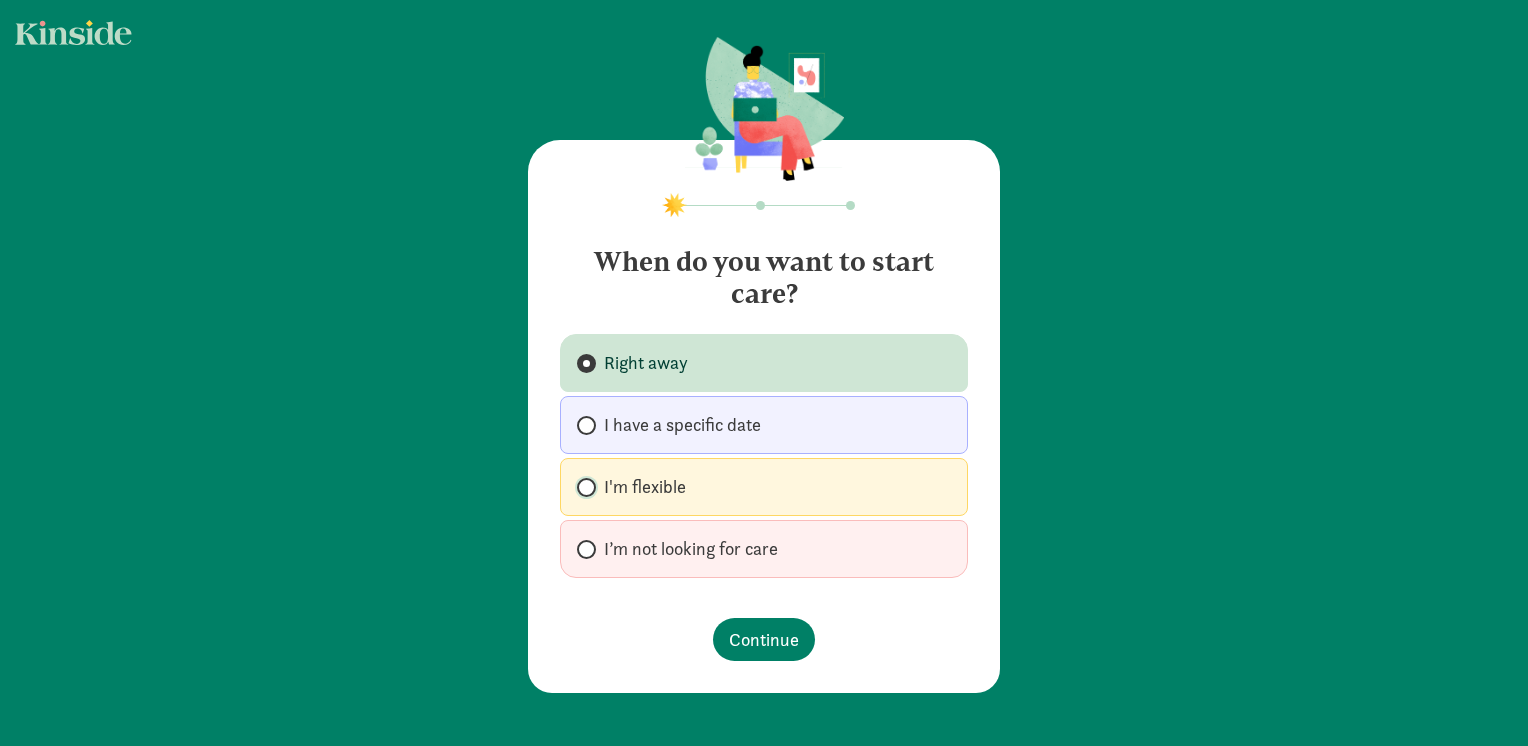 radio on "true" 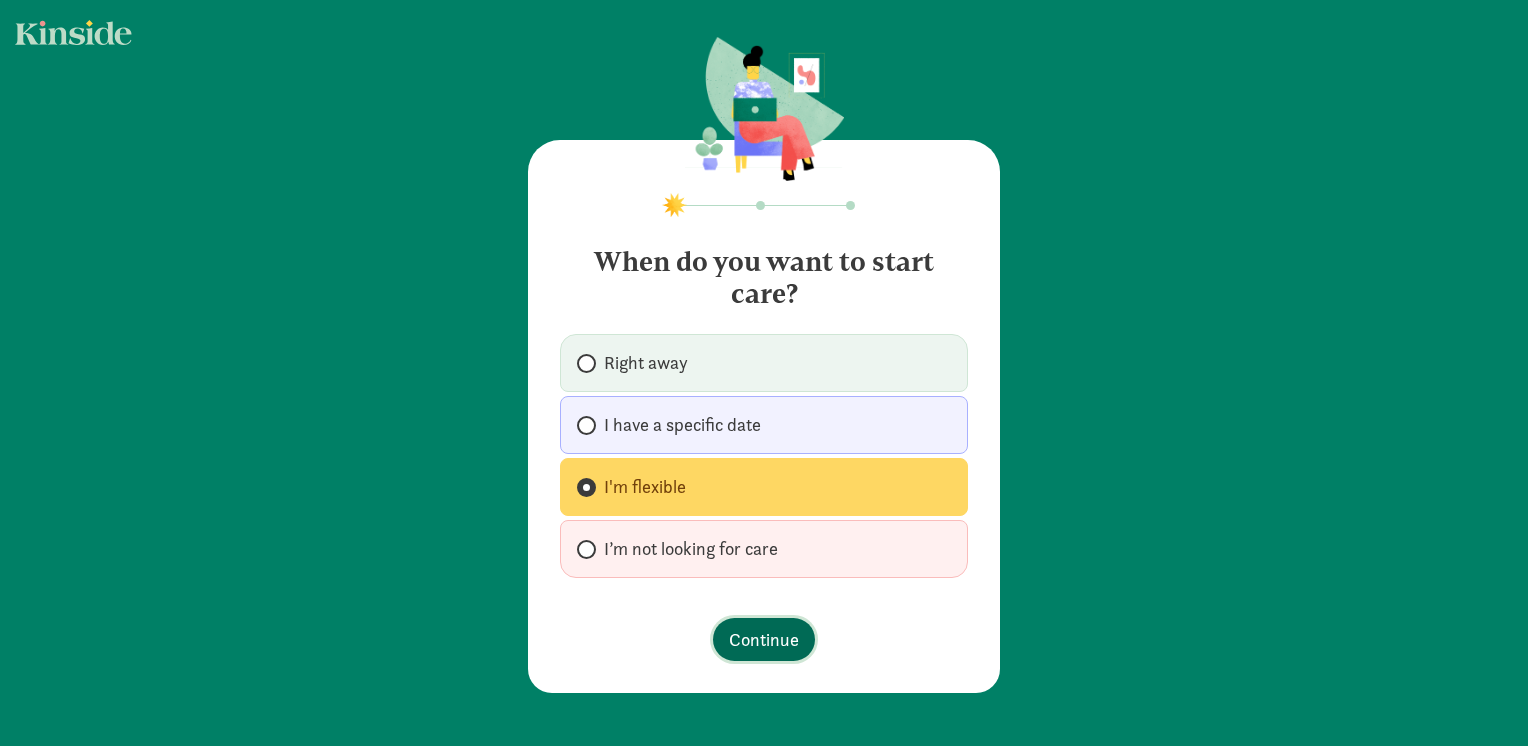 click on "Continue" at bounding box center (764, 639) 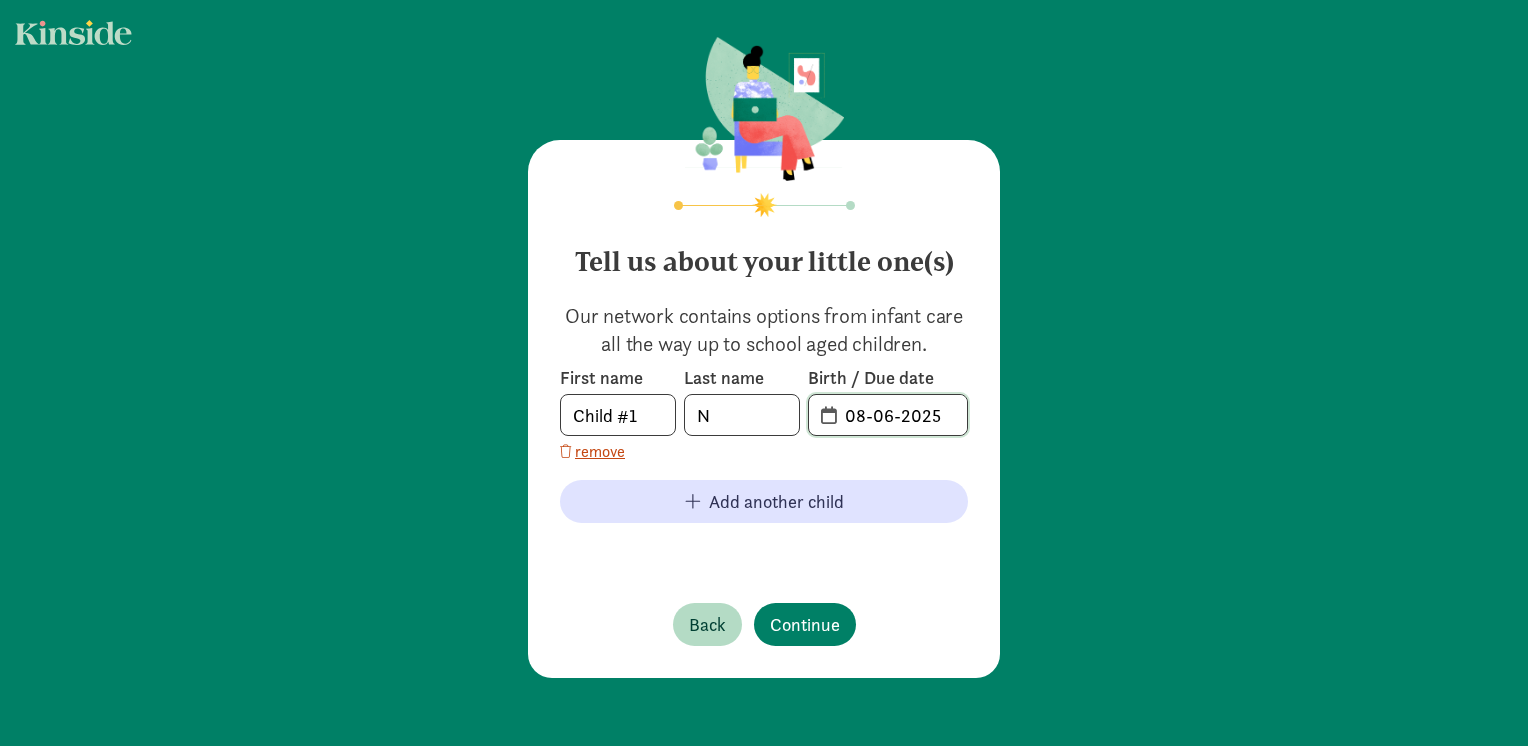 click on "08-06-2025" 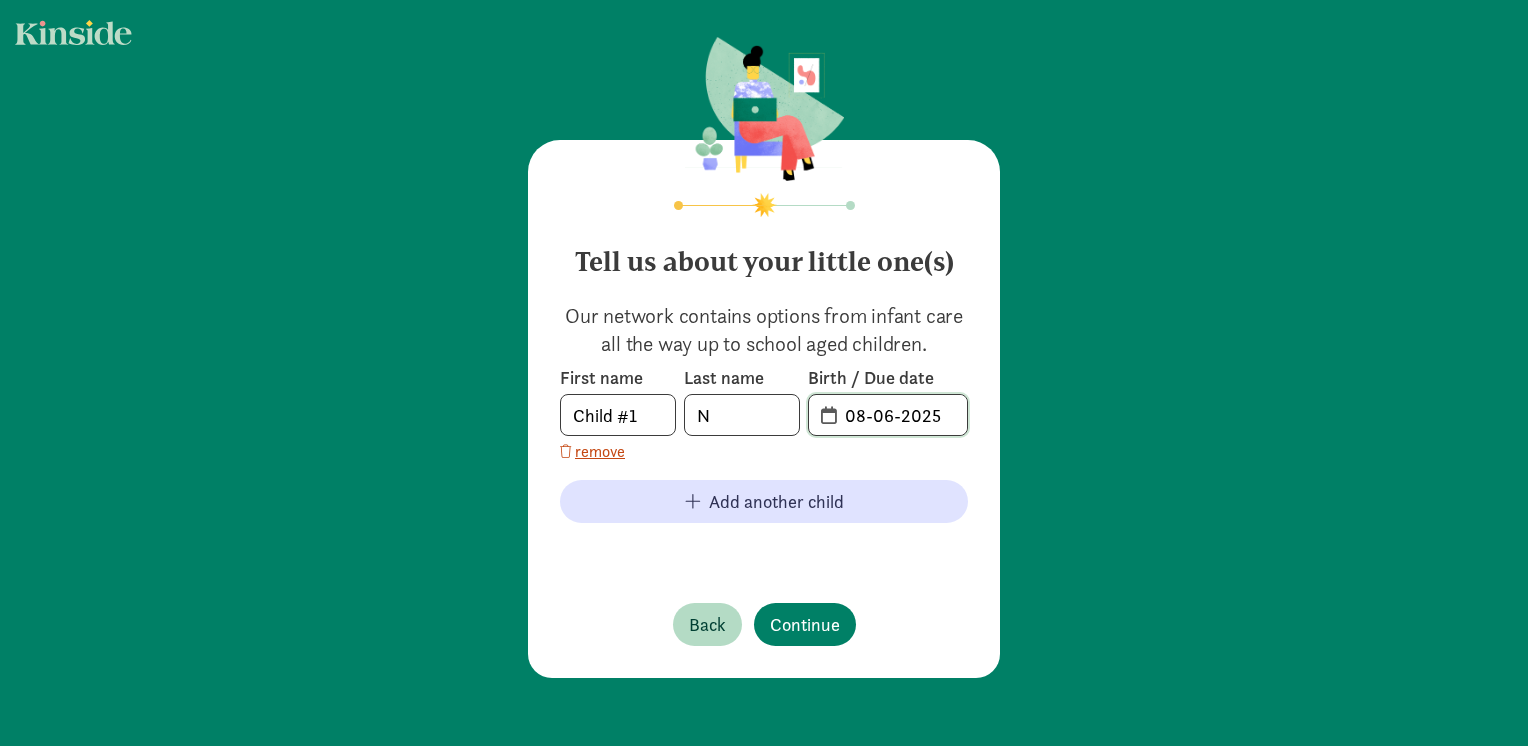 drag, startPoint x: 941, startPoint y: 420, endPoint x: 799, endPoint y: 411, distance: 142.28493 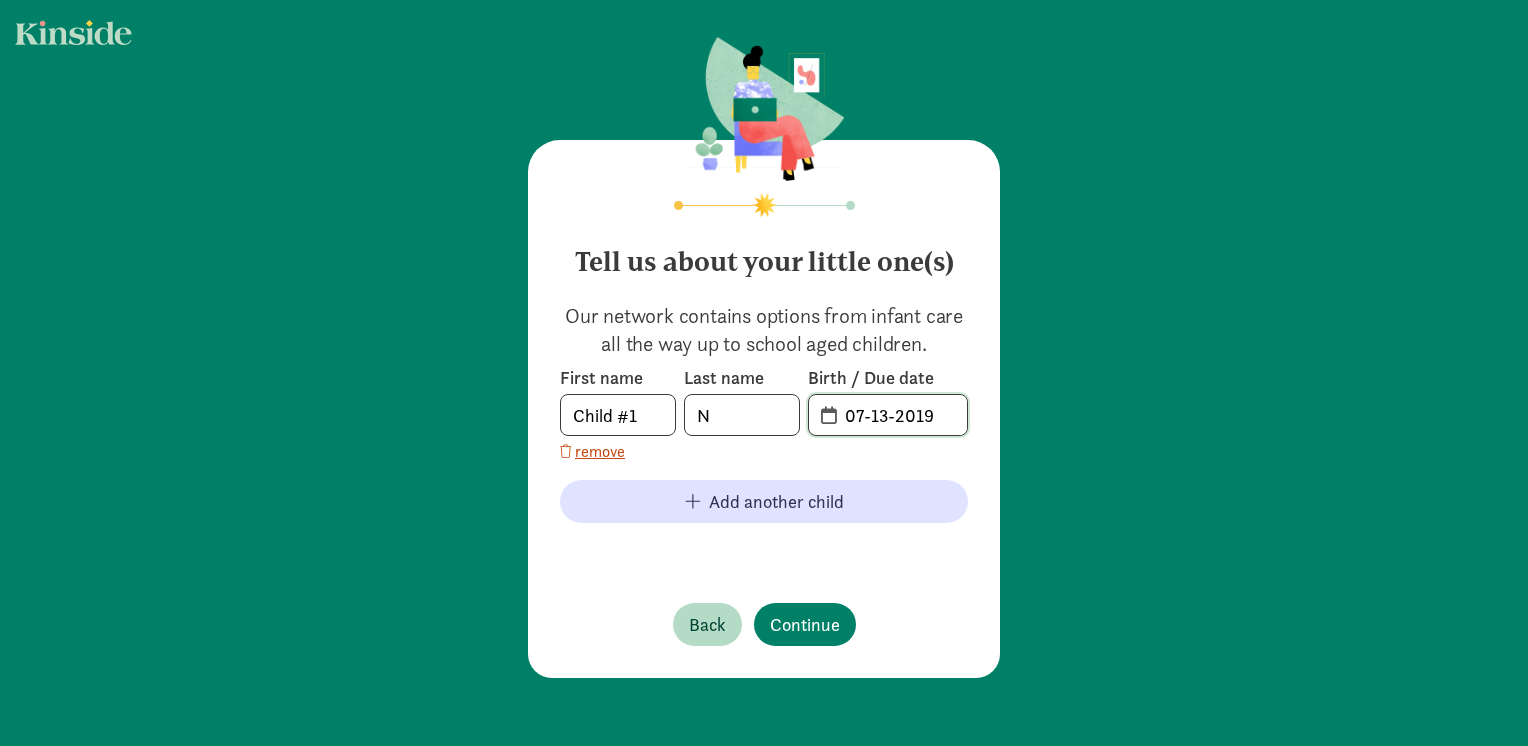 type on "07-13-2019" 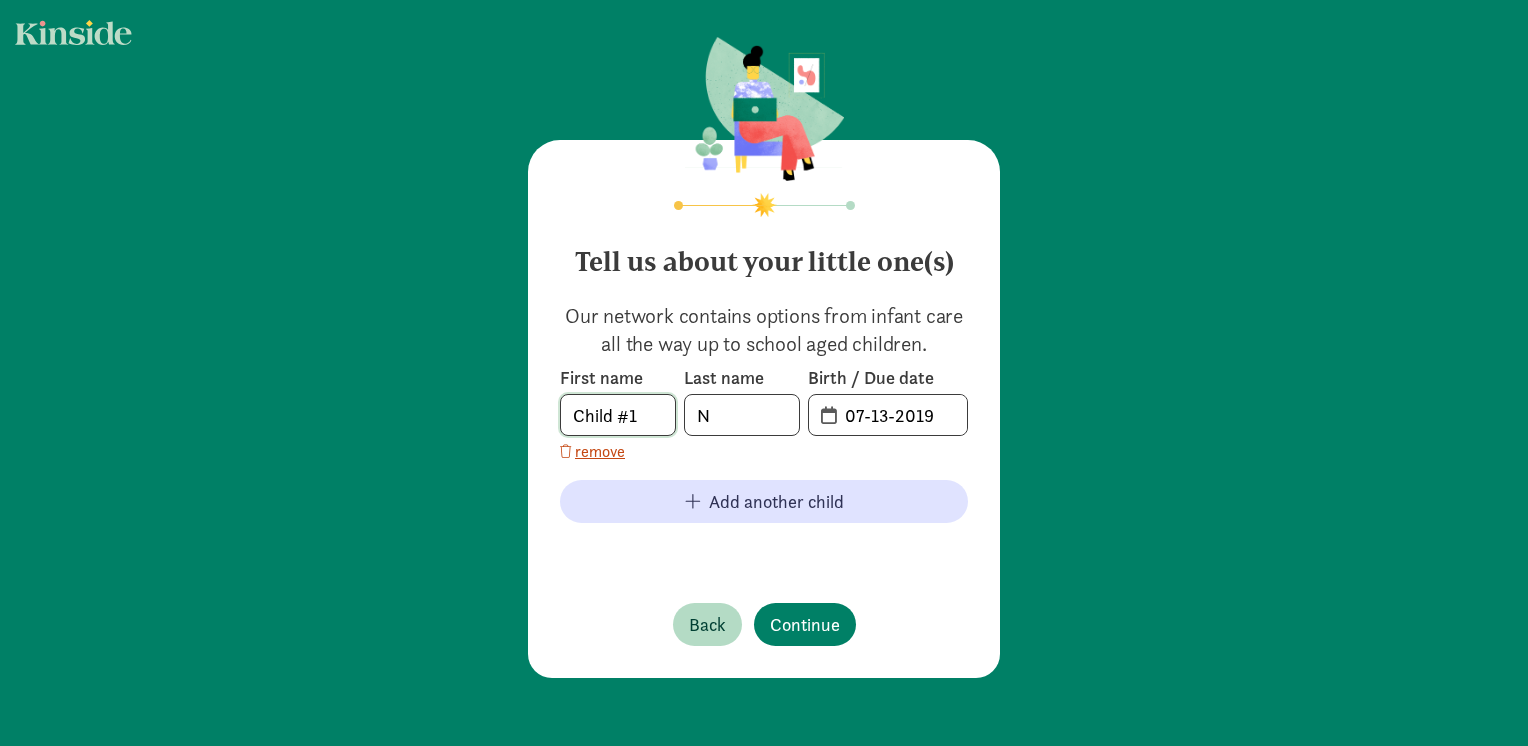 drag, startPoint x: 648, startPoint y: 417, endPoint x: 416, endPoint y: 428, distance: 232.26064 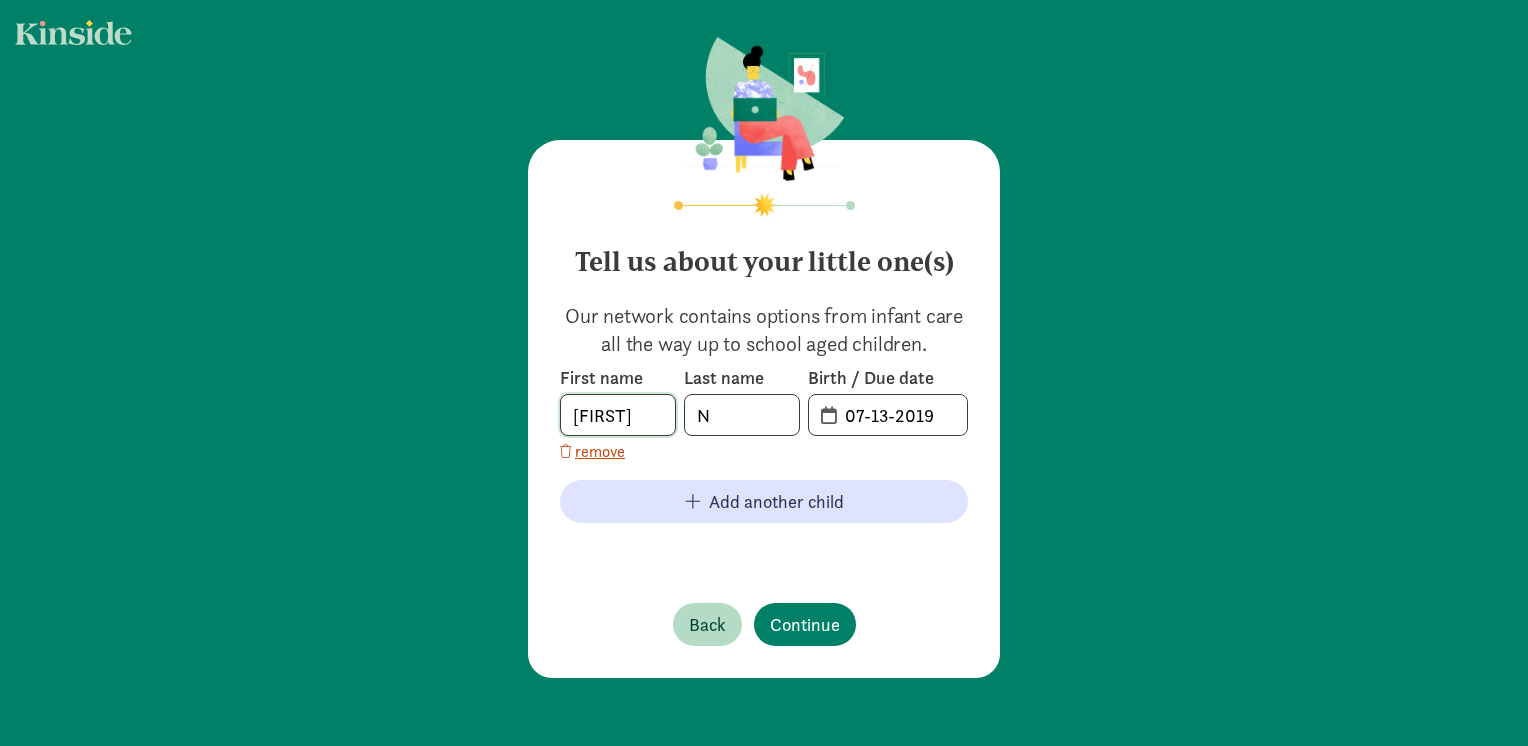 type on "[FIRST]" 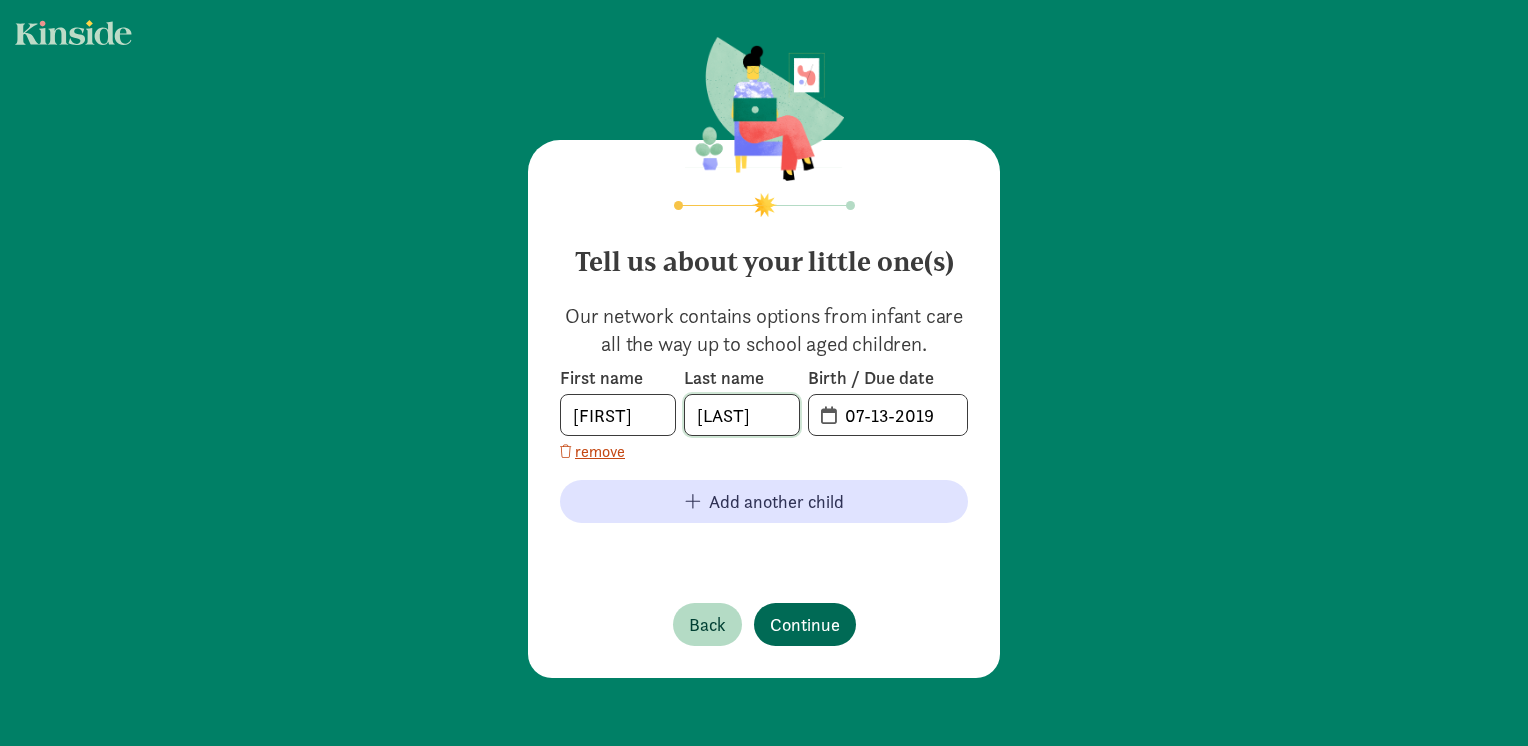 type on "[LAST]" 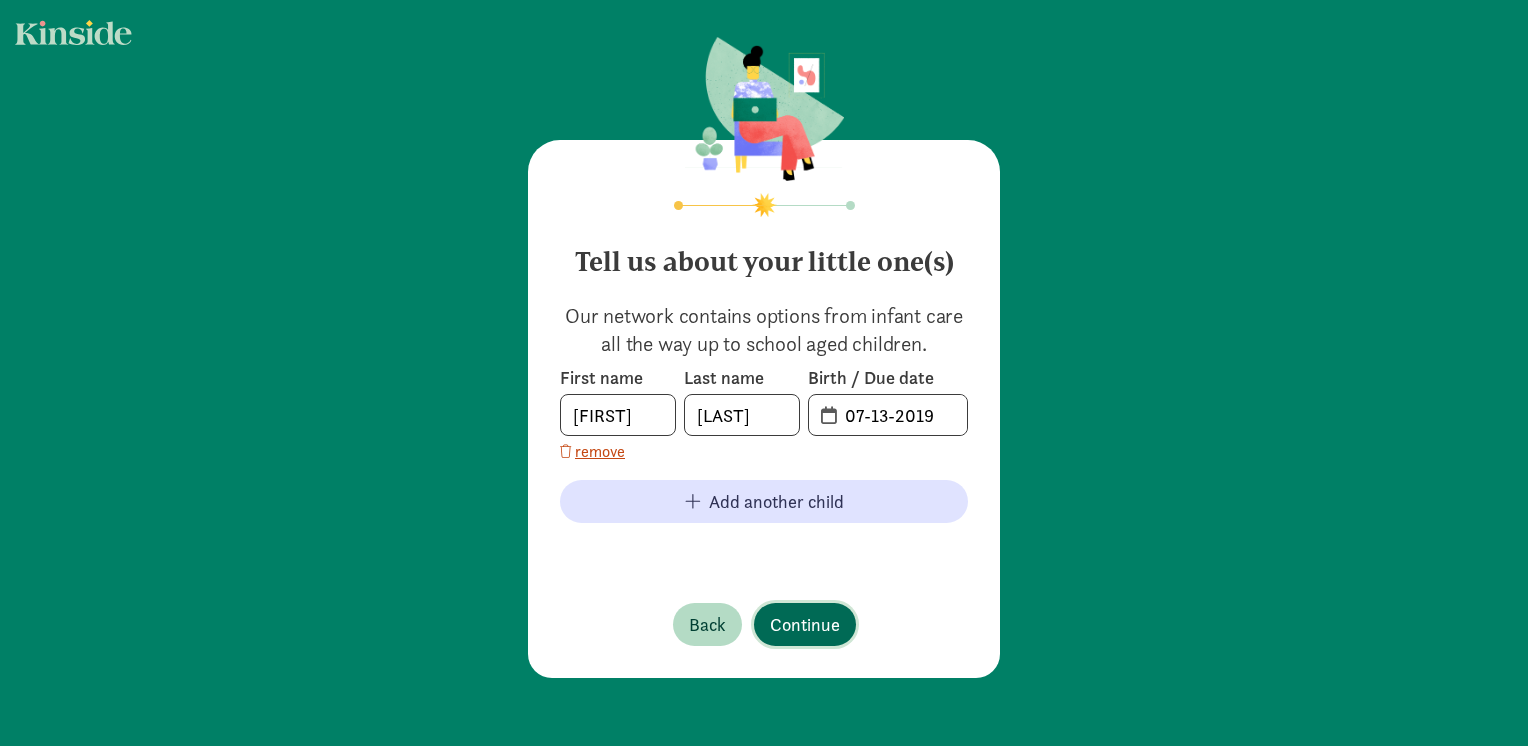 click on "Continue" at bounding box center (805, 624) 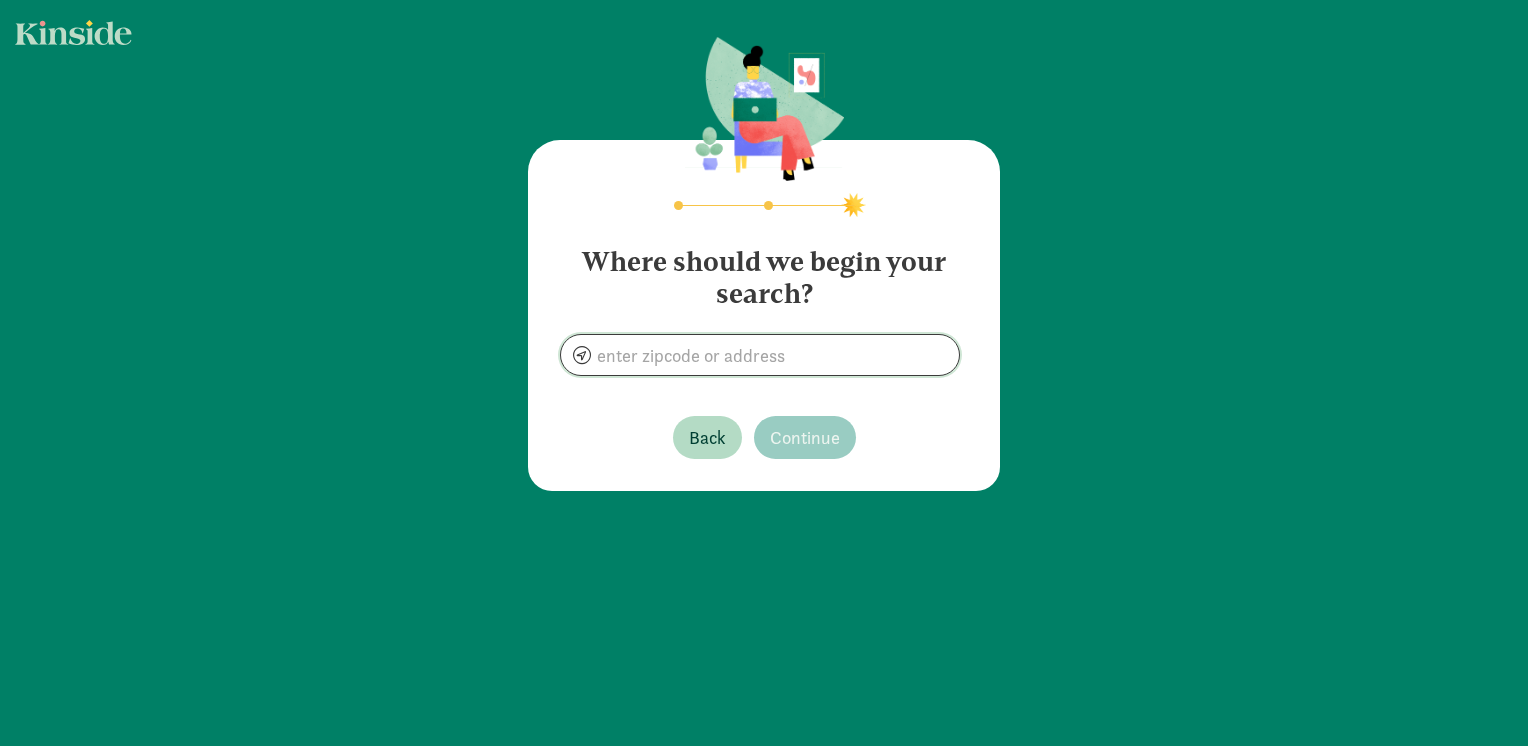click 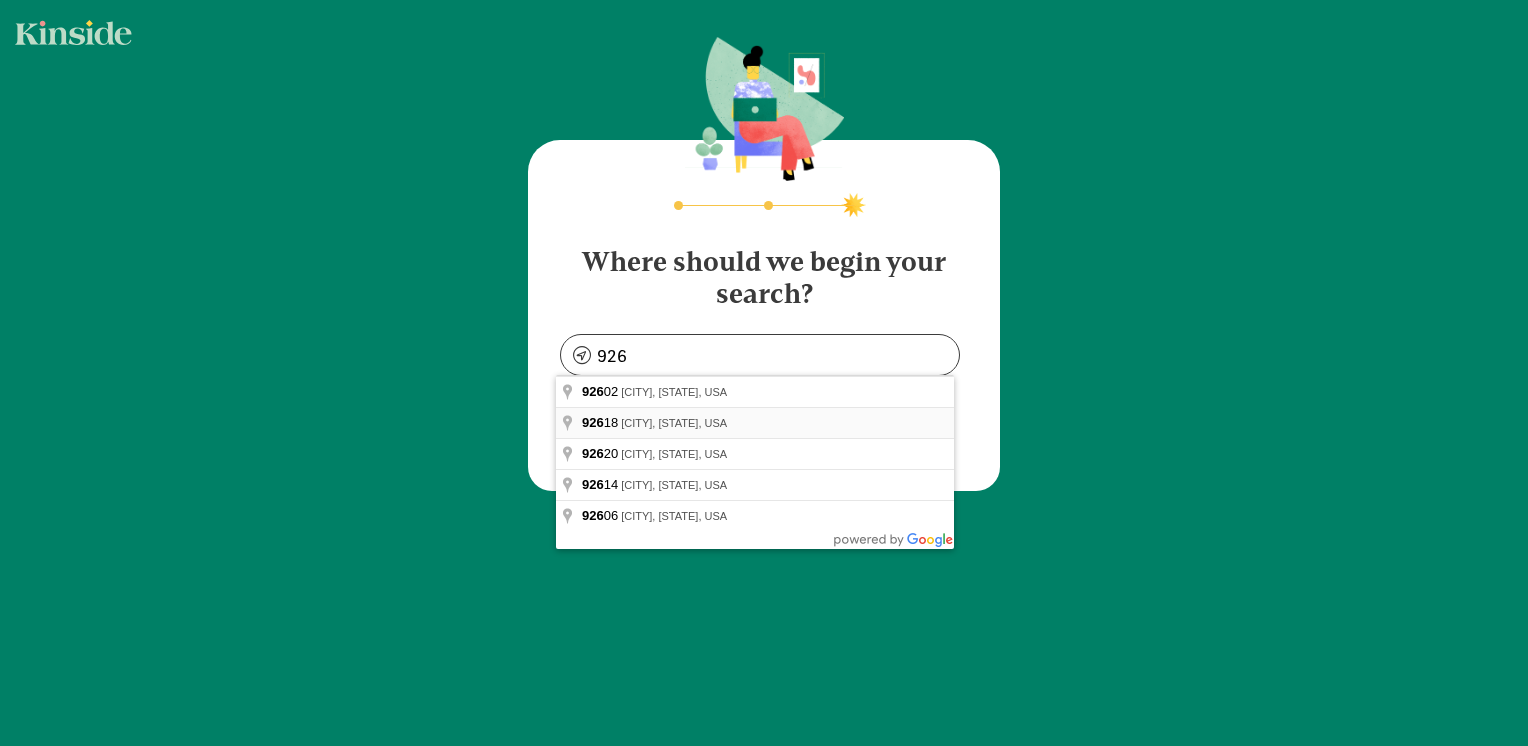 type on "Irvine, CA 92618, USA" 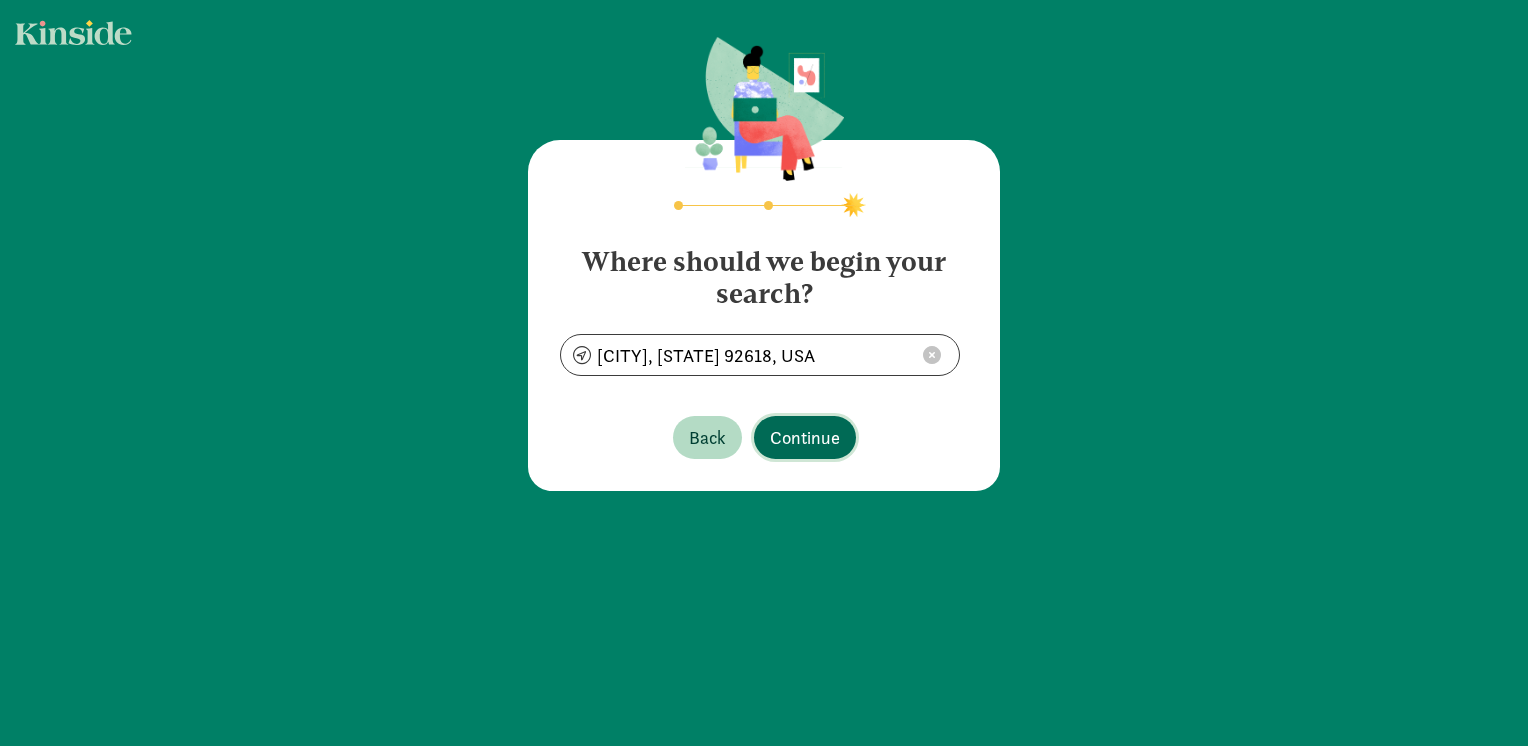 click on "Continue" at bounding box center [805, 437] 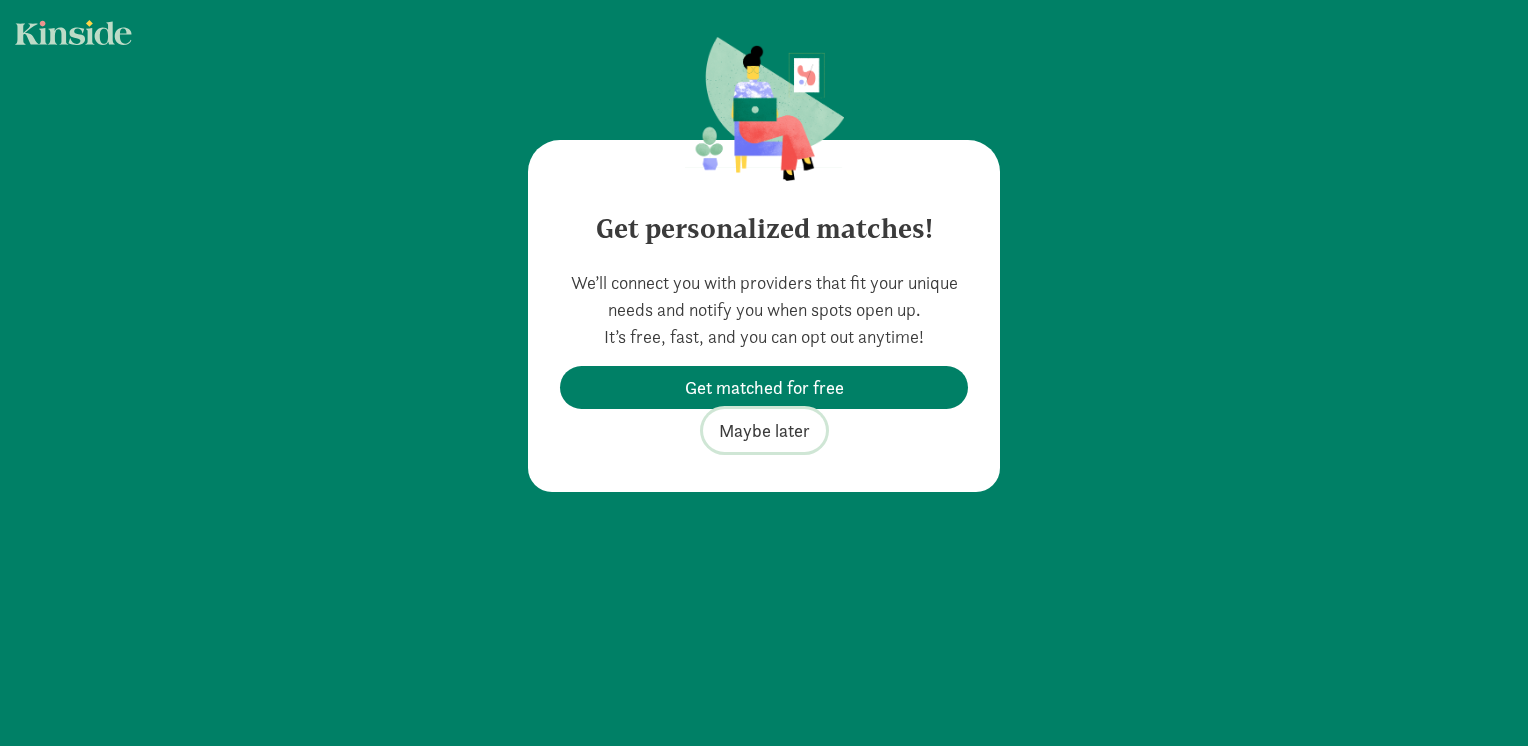 click on "Maybe later" at bounding box center (764, 430) 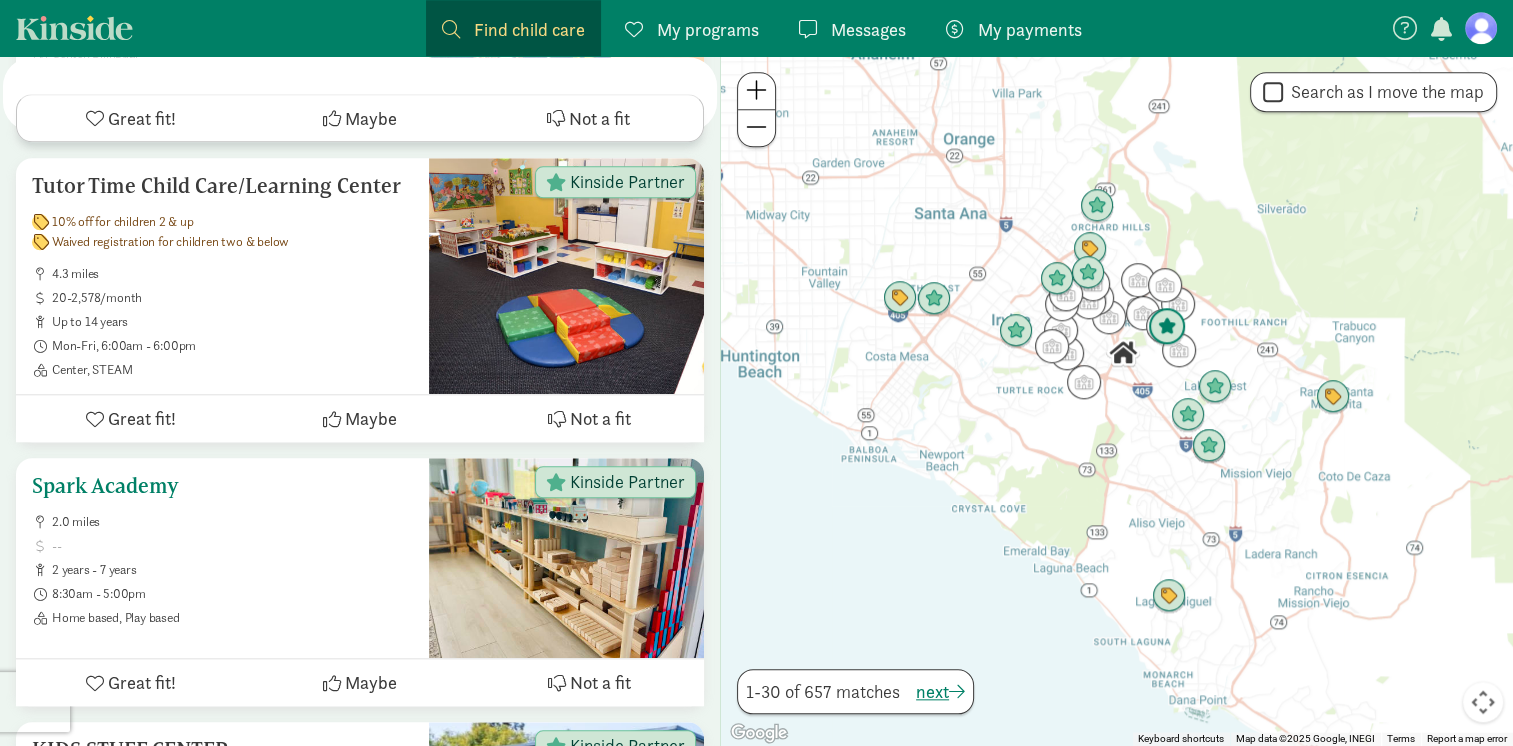 scroll, scrollTop: 2114, scrollLeft: 0, axis: vertical 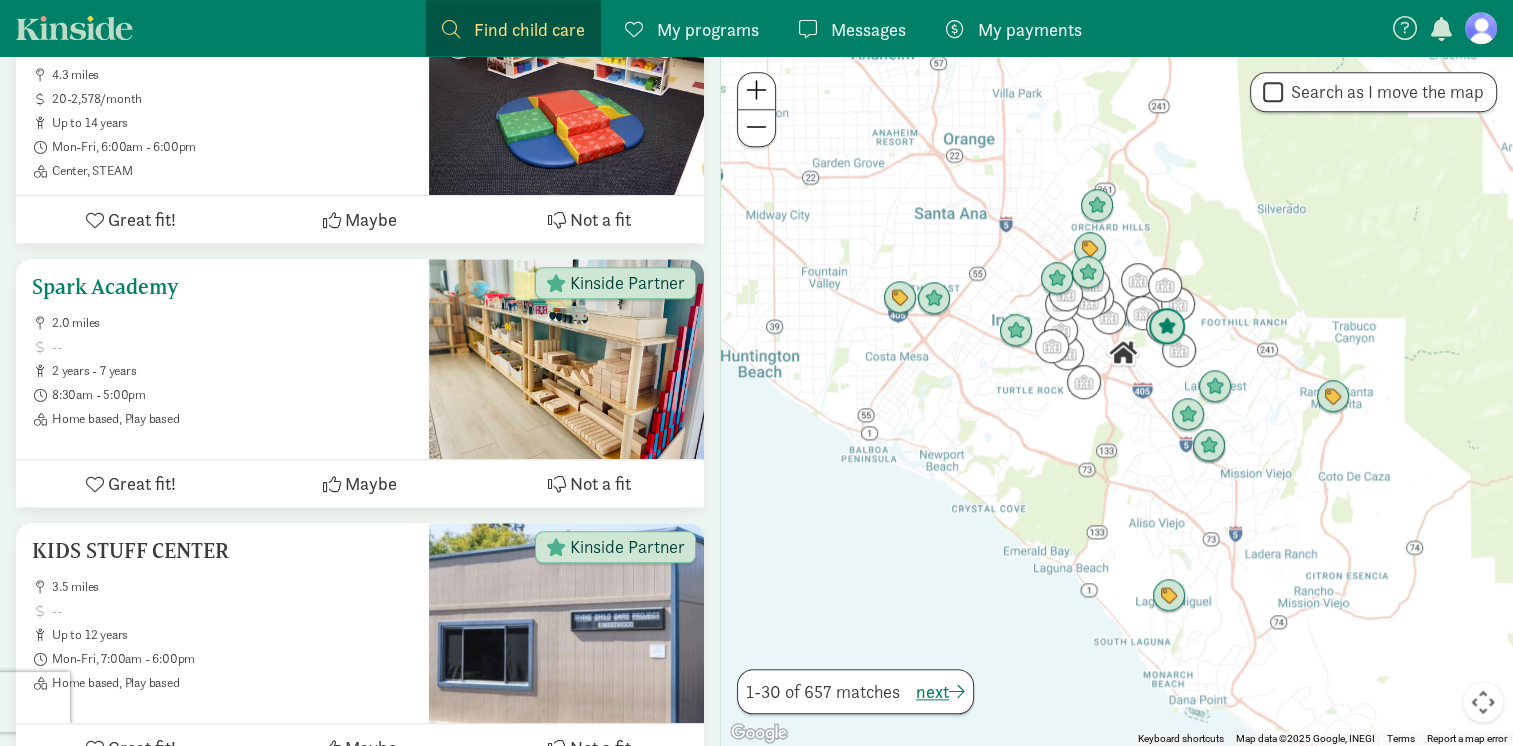 click on "Spark Academy           2.0 miles     2 years - 7 years   8:30am - 5:00pm   Home based, Play based" at bounding box center [222, 351] 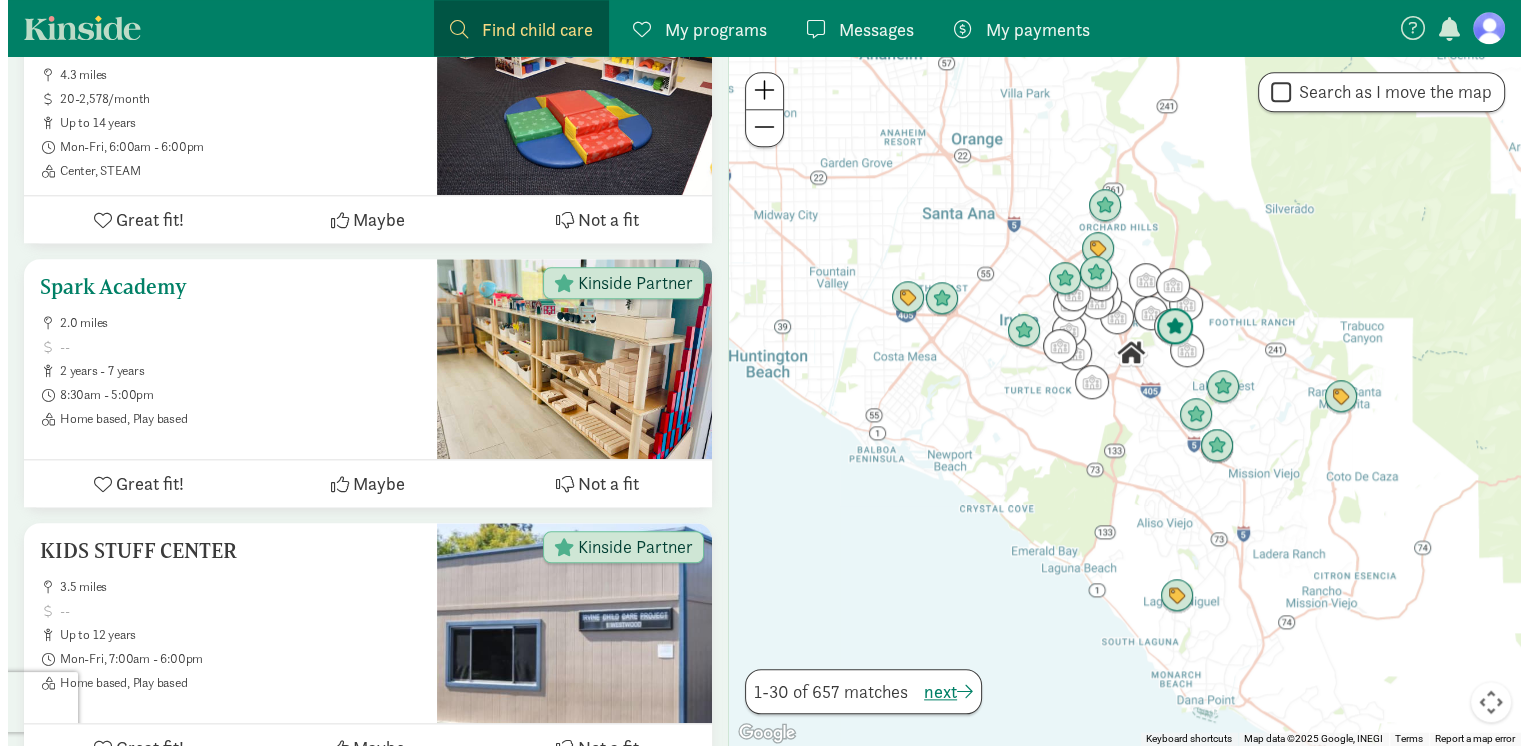 scroll, scrollTop: 0, scrollLeft: 0, axis: both 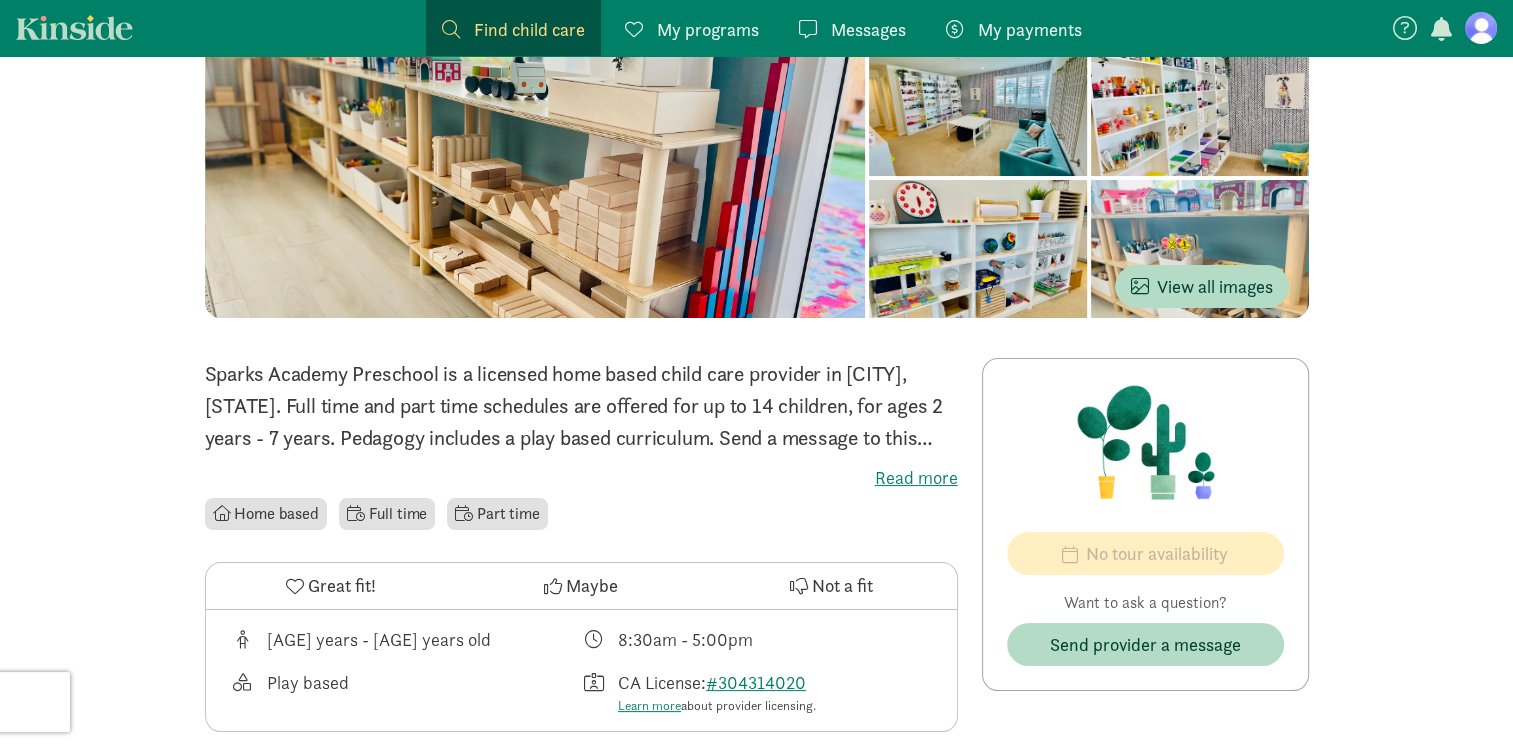 click on "Sparks Academy Preschool is a licensed home based child care provider in [CITY], [STATE]. Full time and part time schedules are offered for up to 14 children,  for ages [AGE] years - [AGE] years. Pedagogy includes a play based curriculum. Send a message to this provider to learn more.
Read more    Home based
Full time
Part time" at bounding box center (581, 446) 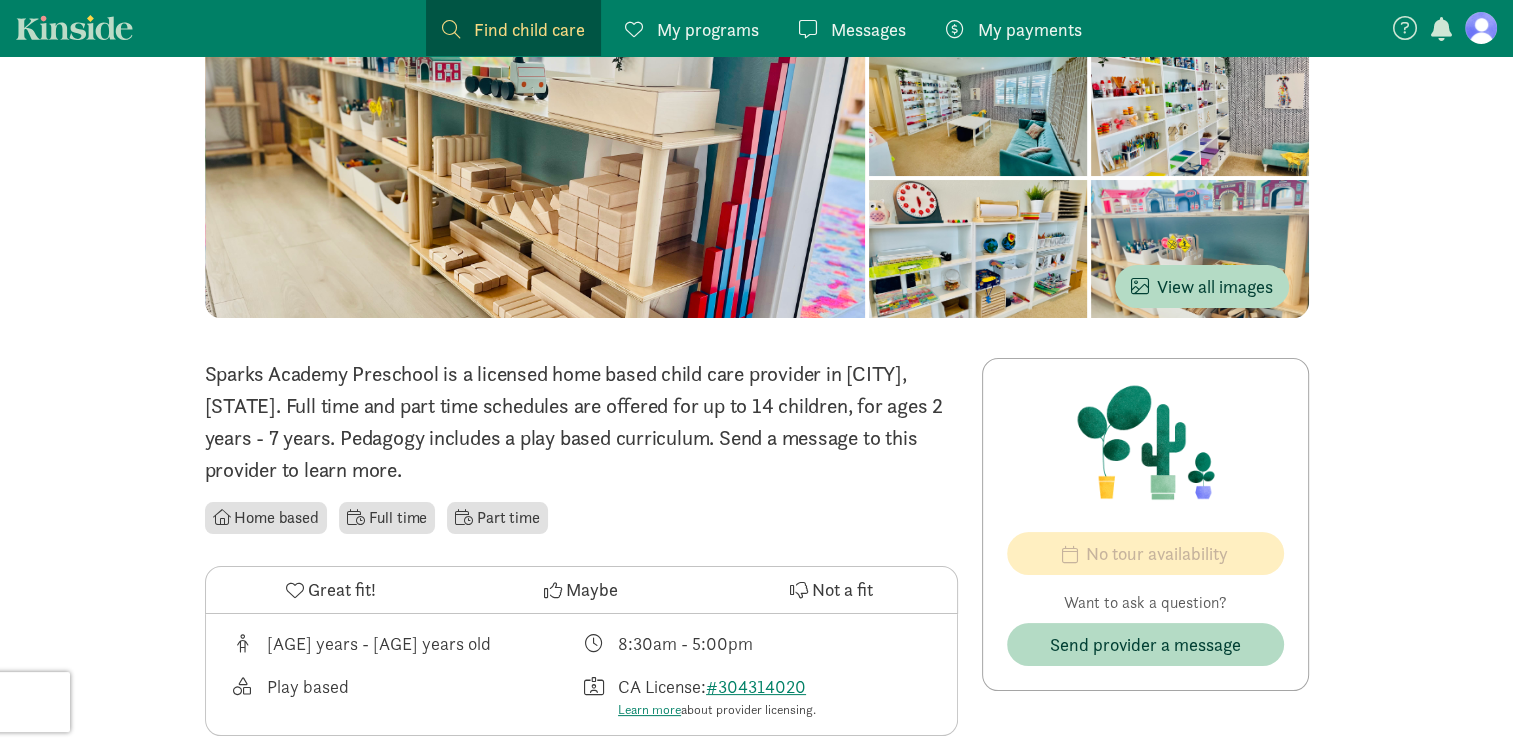 scroll, scrollTop: 0, scrollLeft: 0, axis: both 